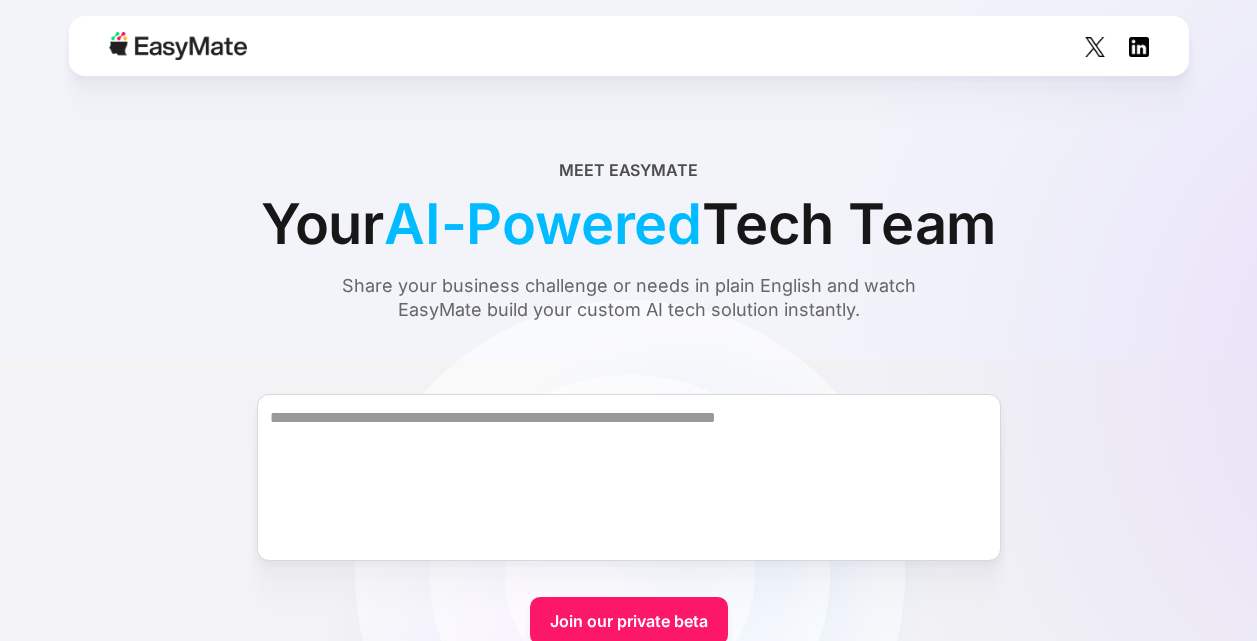 scroll, scrollTop: 0, scrollLeft: 0, axis: both 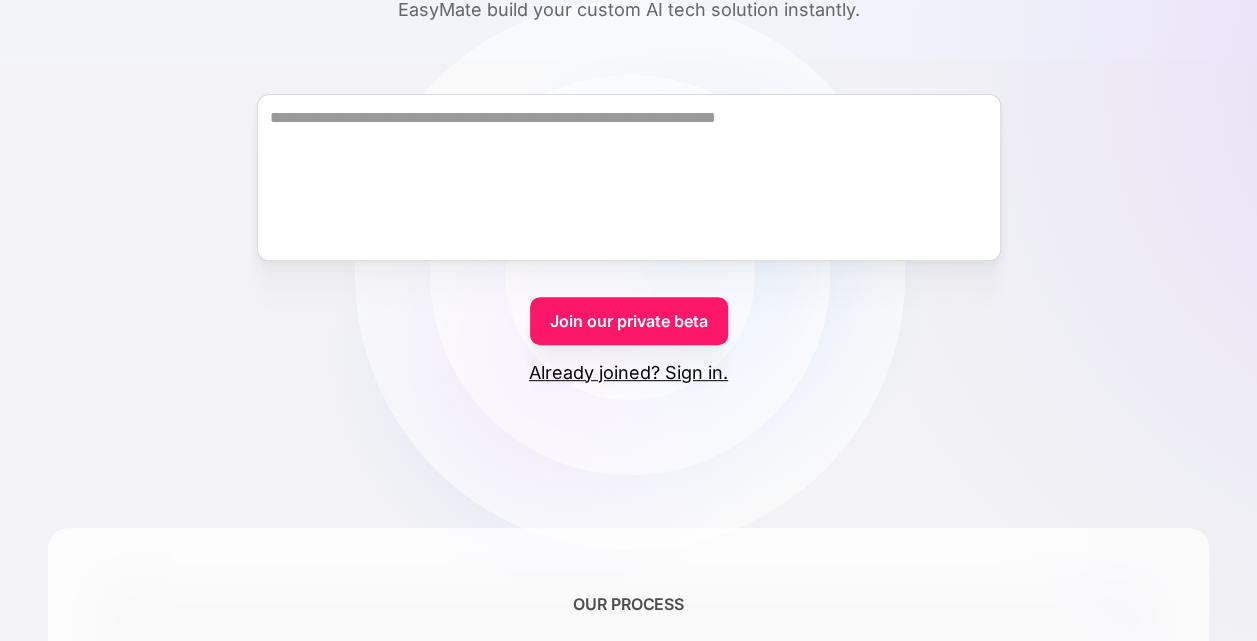 click on "Join our private beta" at bounding box center [629, 321] 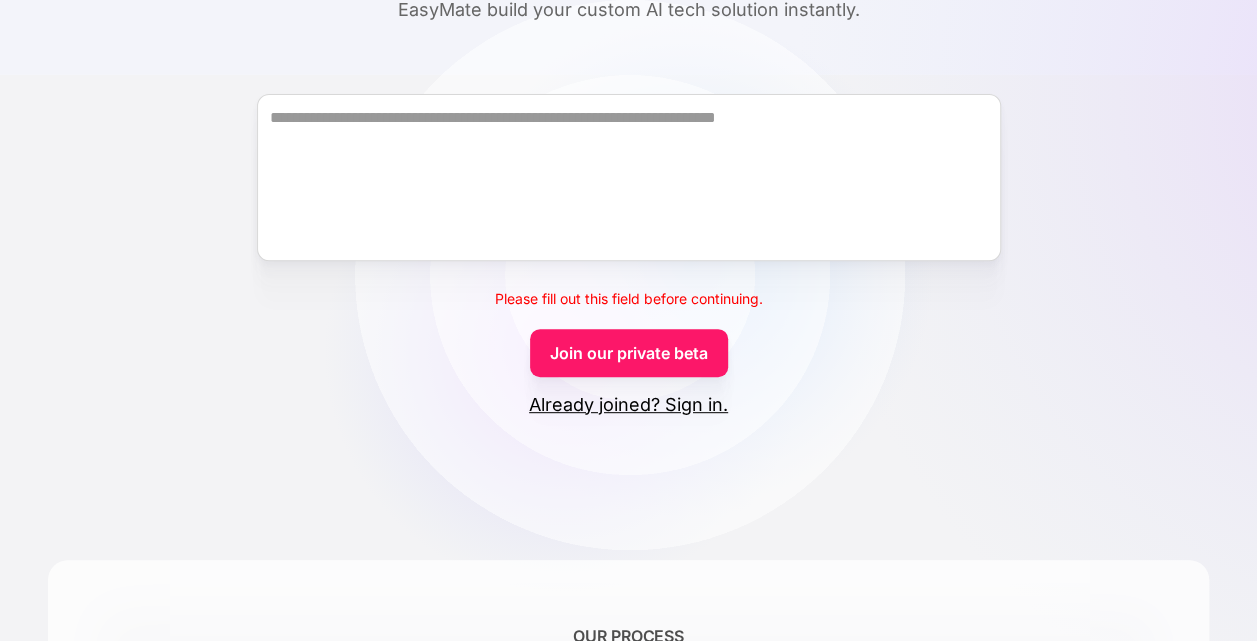click on "Already joined? Sign in." at bounding box center [628, 405] 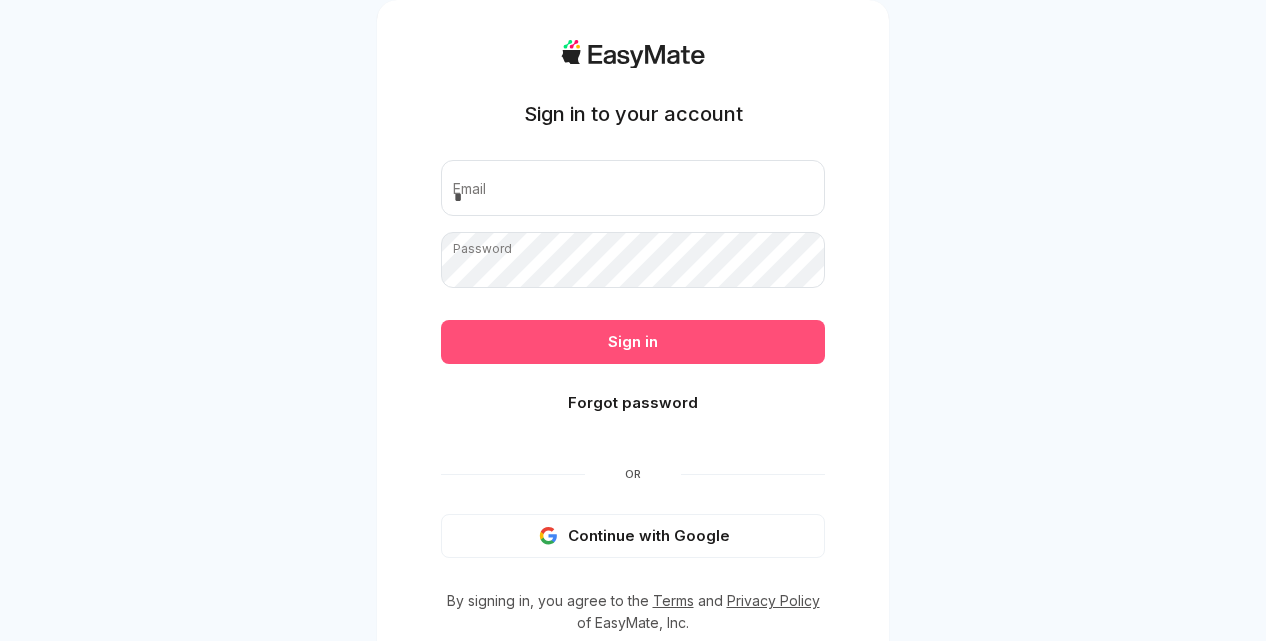 scroll, scrollTop: 0, scrollLeft: 0, axis: both 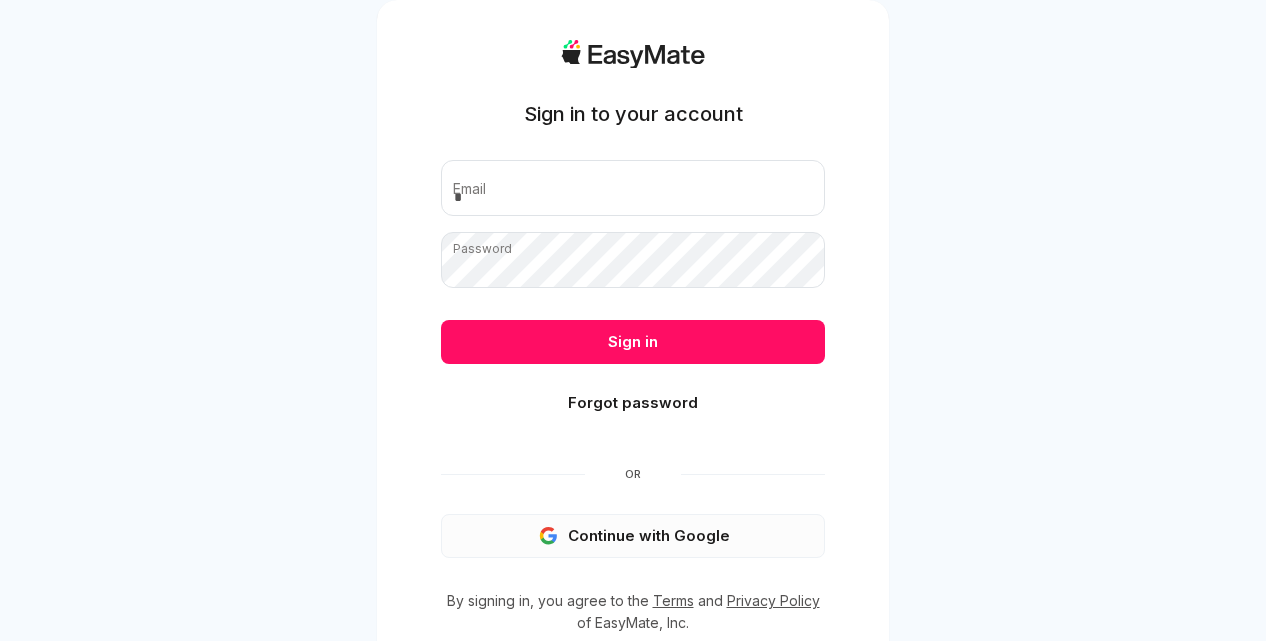 click on "Continue with Google" at bounding box center [633, 536] 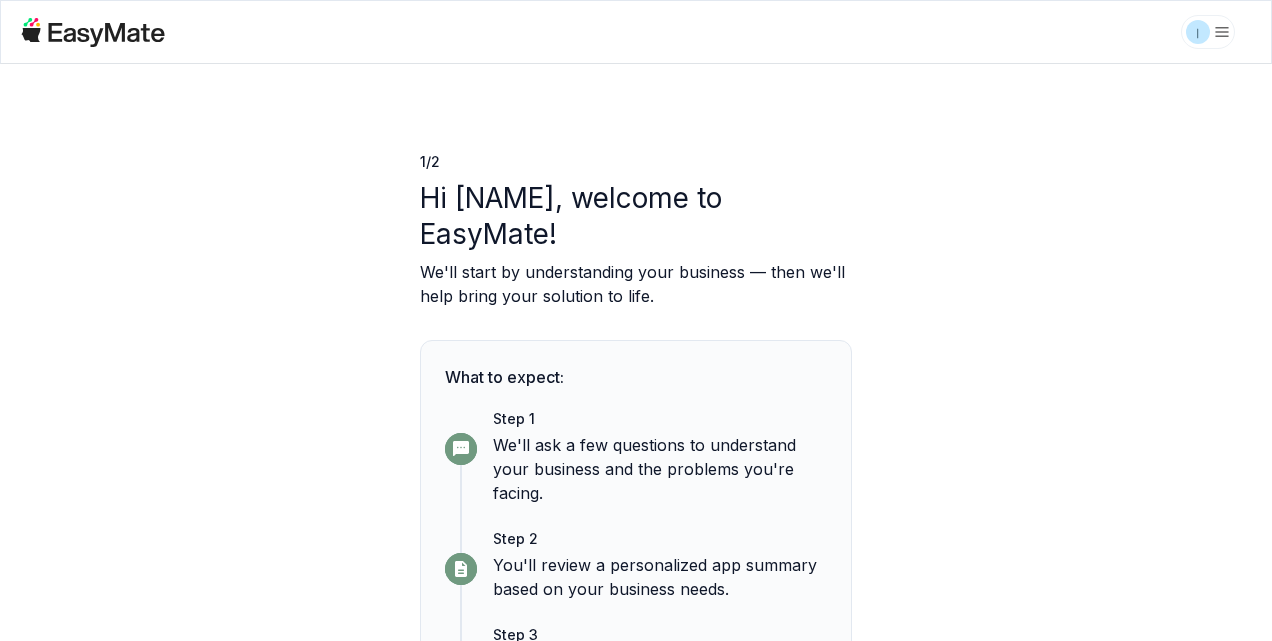 scroll, scrollTop: 0, scrollLeft: 0, axis: both 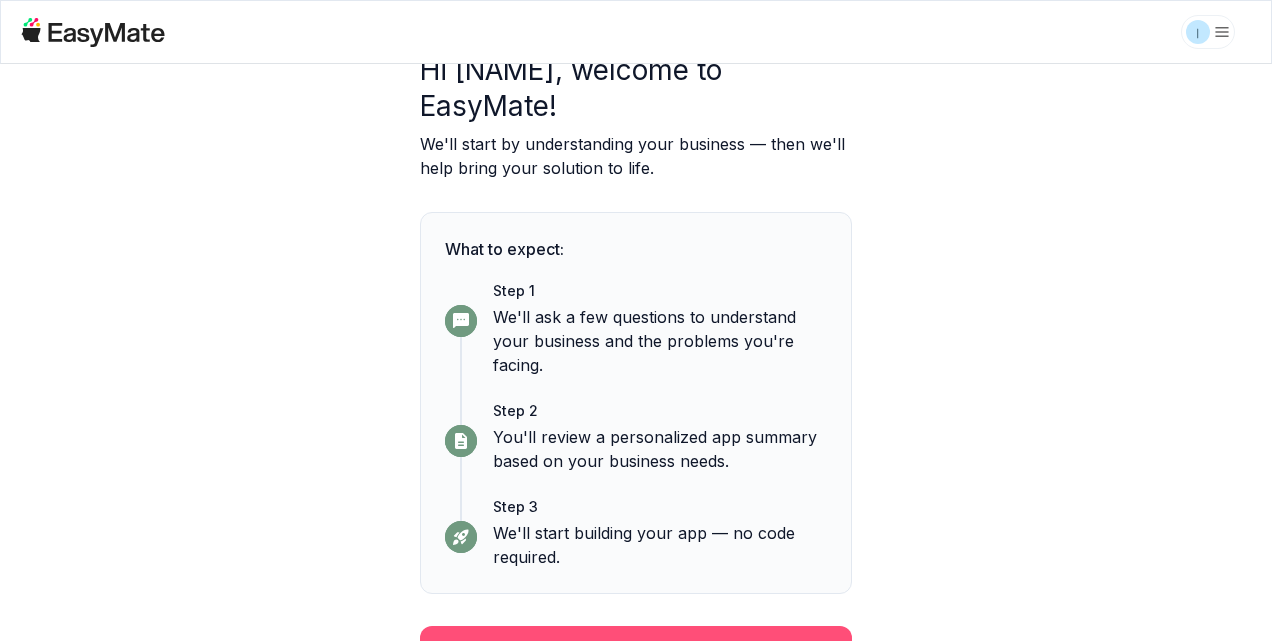 click on "Continue" at bounding box center [636, 652] 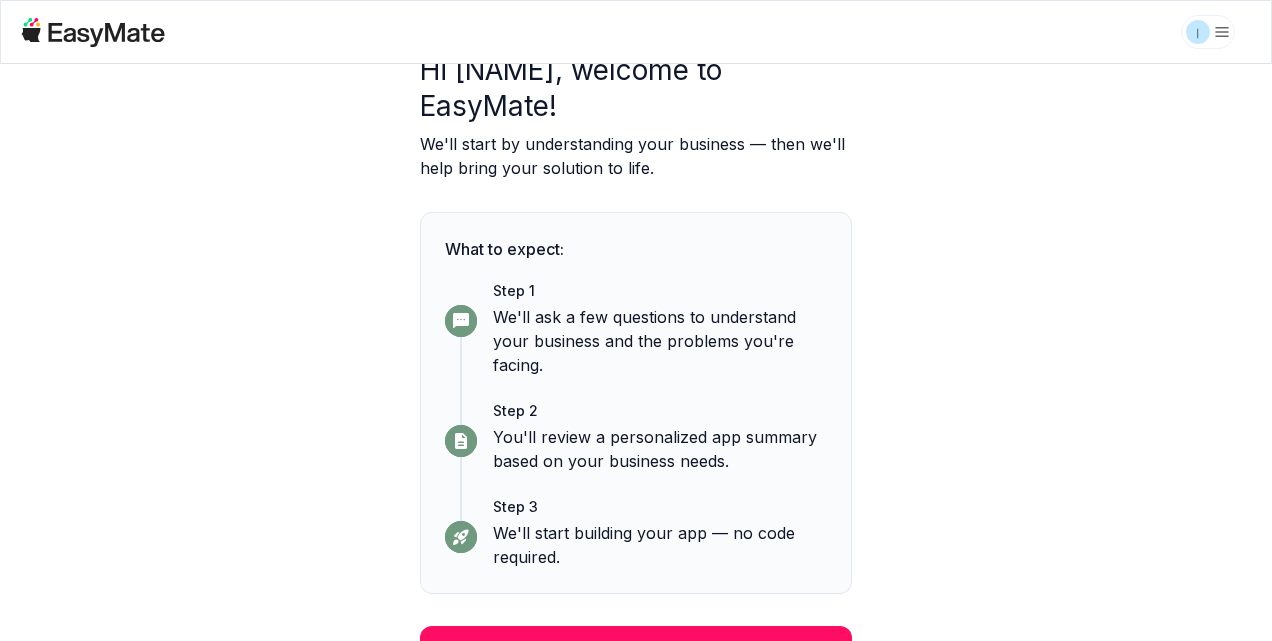 scroll, scrollTop: 46, scrollLeft: 0, axis: vertical 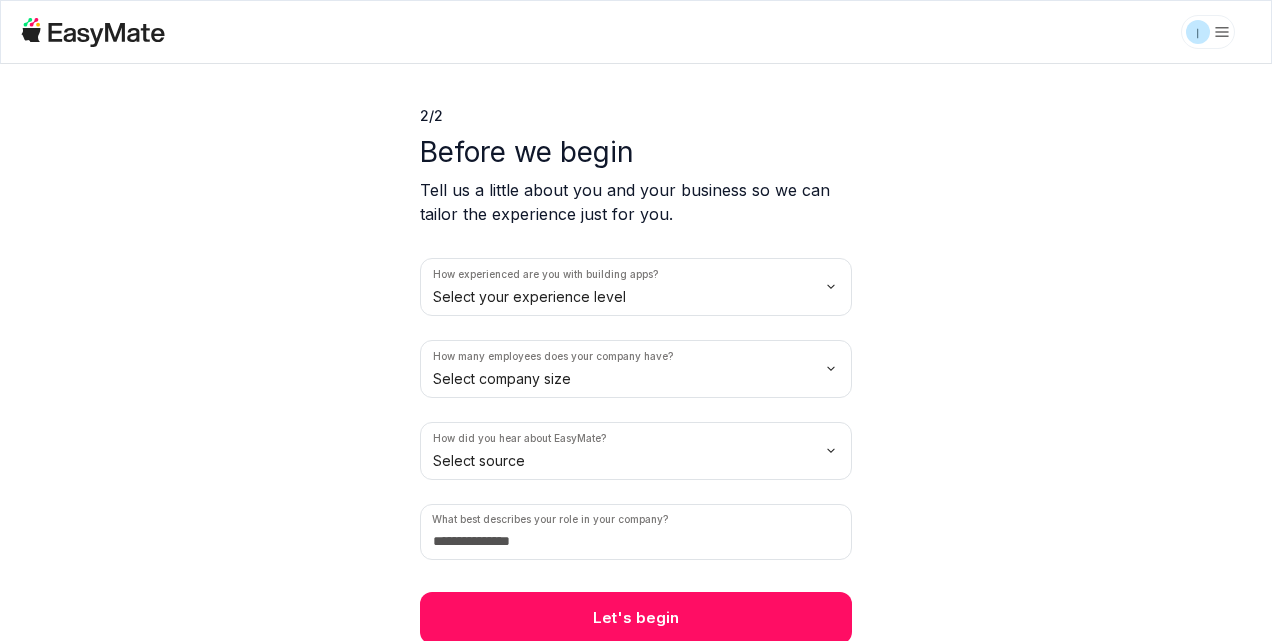 click on "ا 2 / 2 Before we begin Tell us a little about you and your business so we can tailor the experience just for you. How experienced are you with building apps? Select your experience level How many employees does your company have? Select company size How did you hear about EasyMate? Select source What best describes your role in your company? Let's begin" at bounding box center [636, 320] 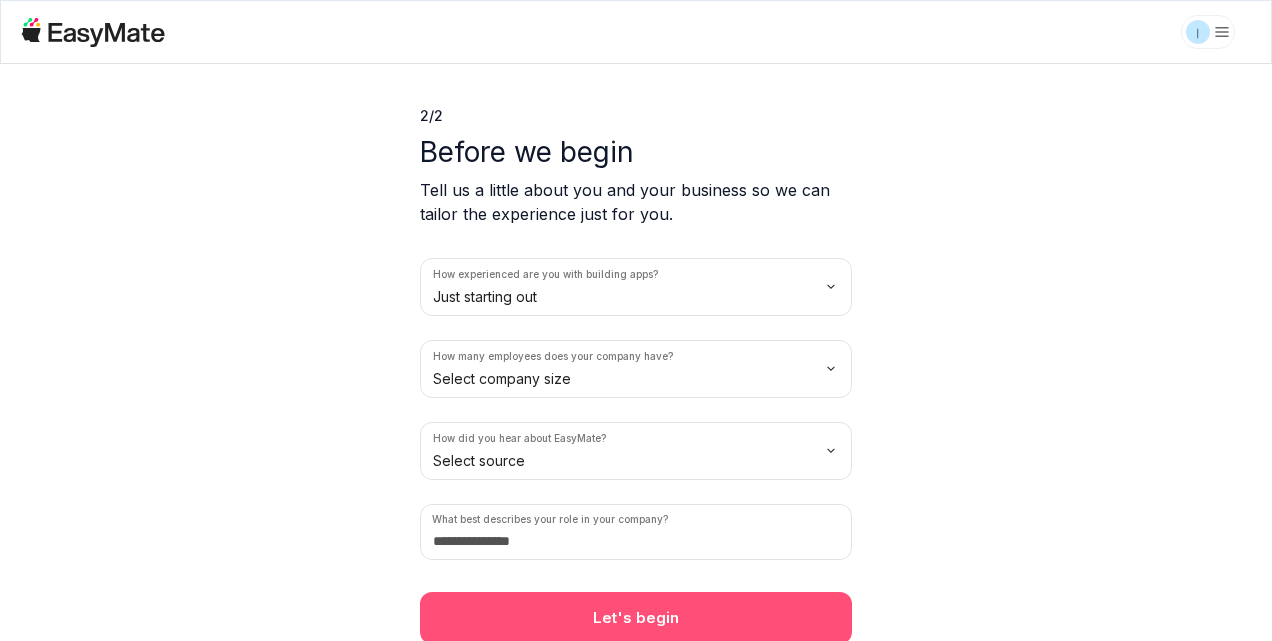 click on "Let's begin" at bounding box center [636, 618] 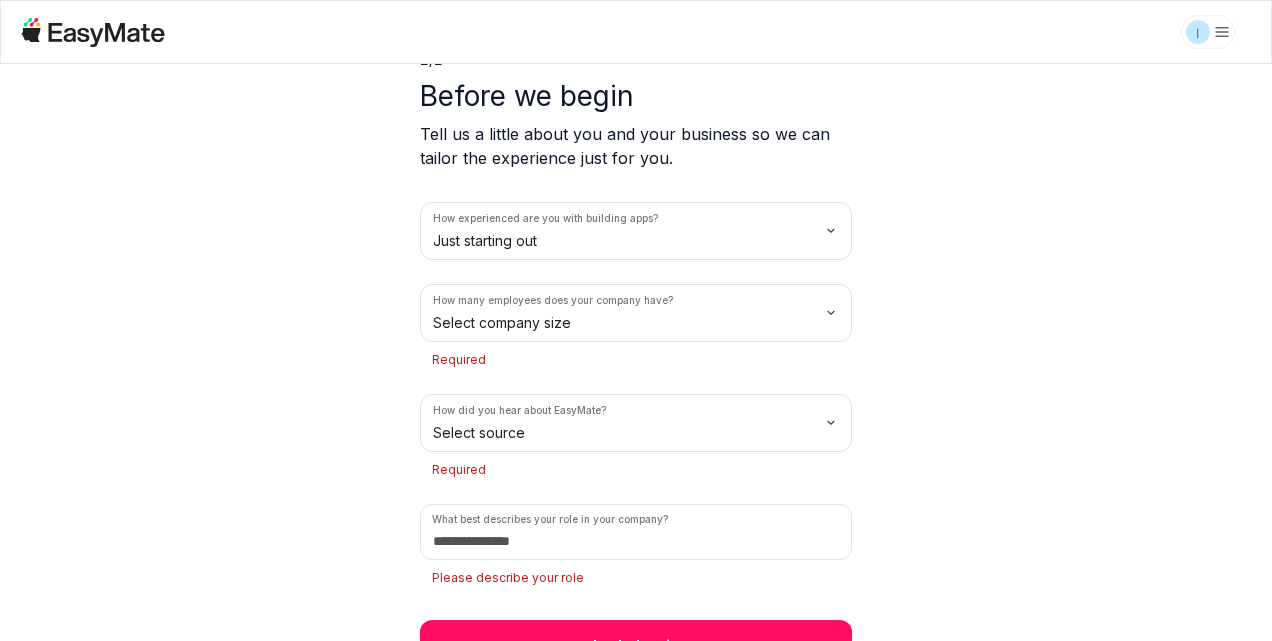 scroll, scrollTop: 130, scrollLeft: 0, axis: vertical 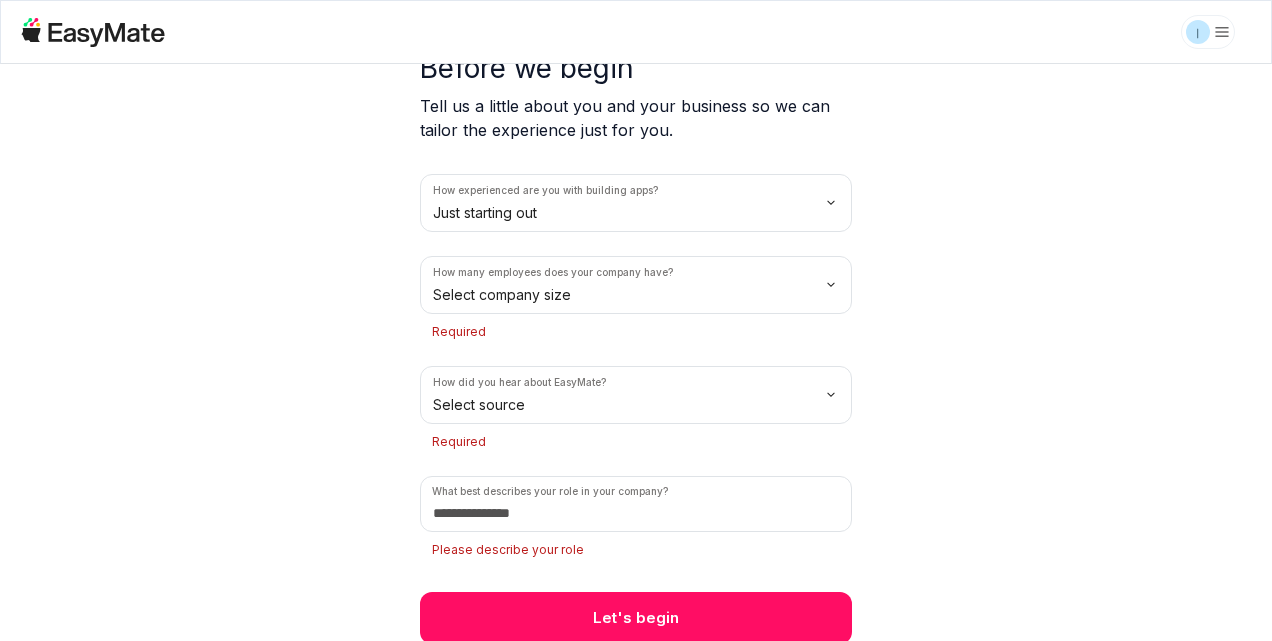 click on "ا 2 / 2 Before we begin Tell us a little about you and your business so we can tailor the experience just for you. How experienced are you with building apps? Just starting out How many employees does your company have? Select company size Required How did you hear about EasyMate? Select source Required What best describes your role in your company? Please describe your role Let's begin" at bounding box center [636, 320] 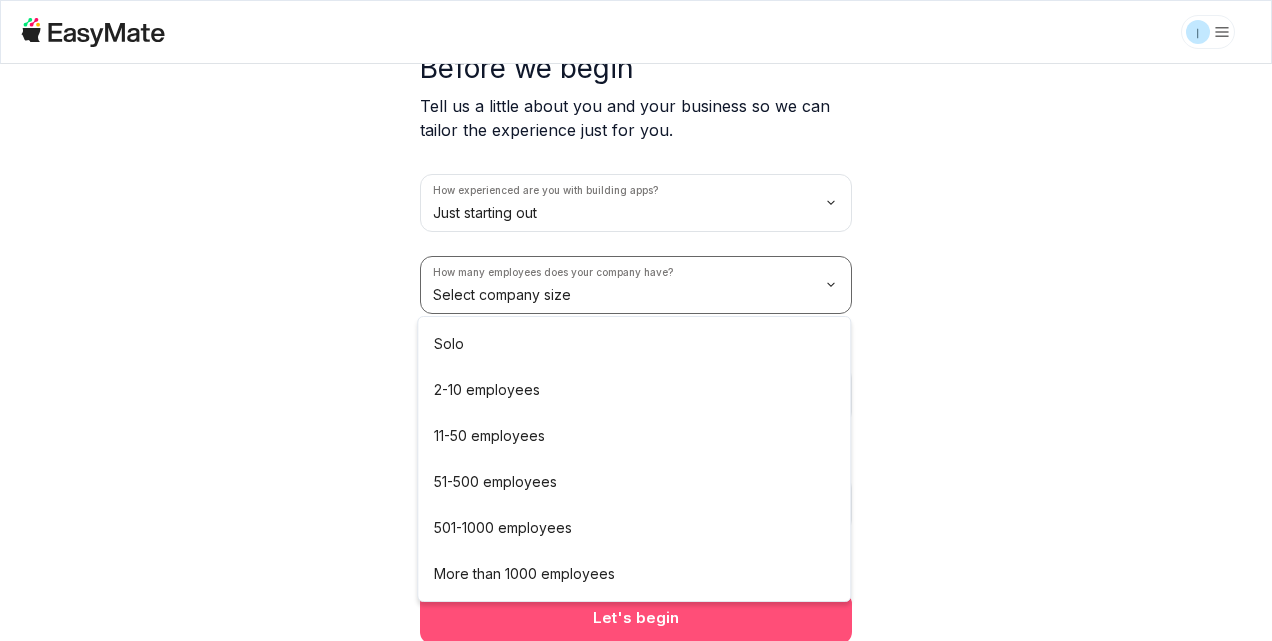 scroll, scrollTop: 102, scrollLeft: 0, axis: vertical 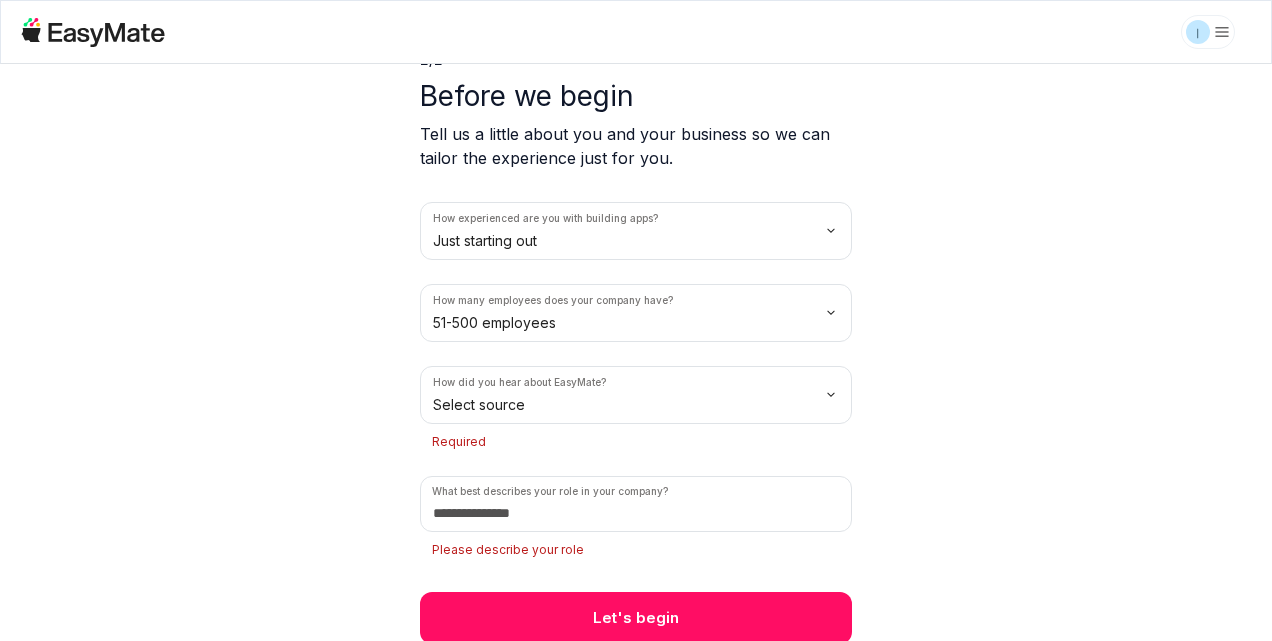 click on "ا 2 / 2 Before we begin Tell us a little about you and your business so we can tailor the experience just for you. How experienced are you with building apps? Just starting out How many employees does your company have? 51-500 employees How did you hear about EasyMate? Select source Required What best describes your role in your company? Please describe your role Let's begin" at bounding box center (636, 320) 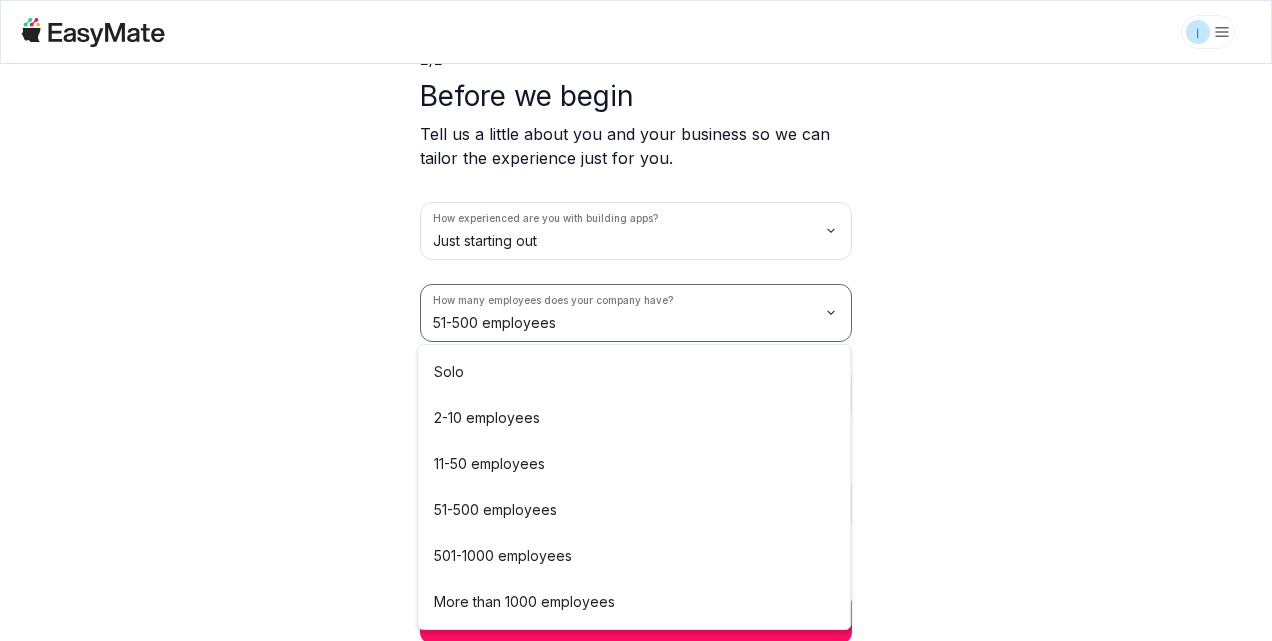 click on "ا 2 / 2 Before we begin Tell us a little about you and your business so we can tailor the experience just for you. How experienced are you with building apps? Just starting out How many employees does your company have? 51-500 employees How did you hear about EasyMate? Select source Required What best describes your role in your company? Please describe your role Let's begin
Solo 2-10 employees 11-50 employees 51-500 employees 501-1000 employees More than 1000 employees" at bounding box center [636, 320] 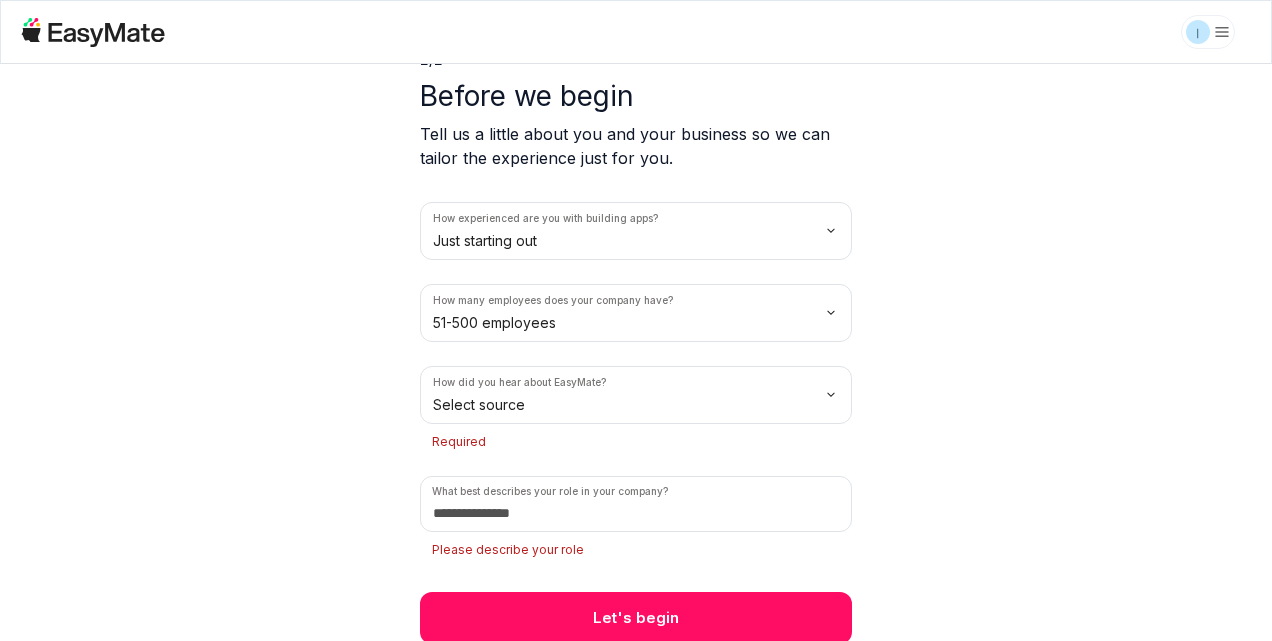 click on "ا 2 / 2 Before we begin Tell us a little about you and your business so we can tailor the experience just for you. How experienced are you with building apps? Just starting out How many employees does your company have? 51-500 employees How did you hear about EasyMate? Select source Required What best describes your role in your company? Please describe your role Let's begin" at bounding box center (636, 320) 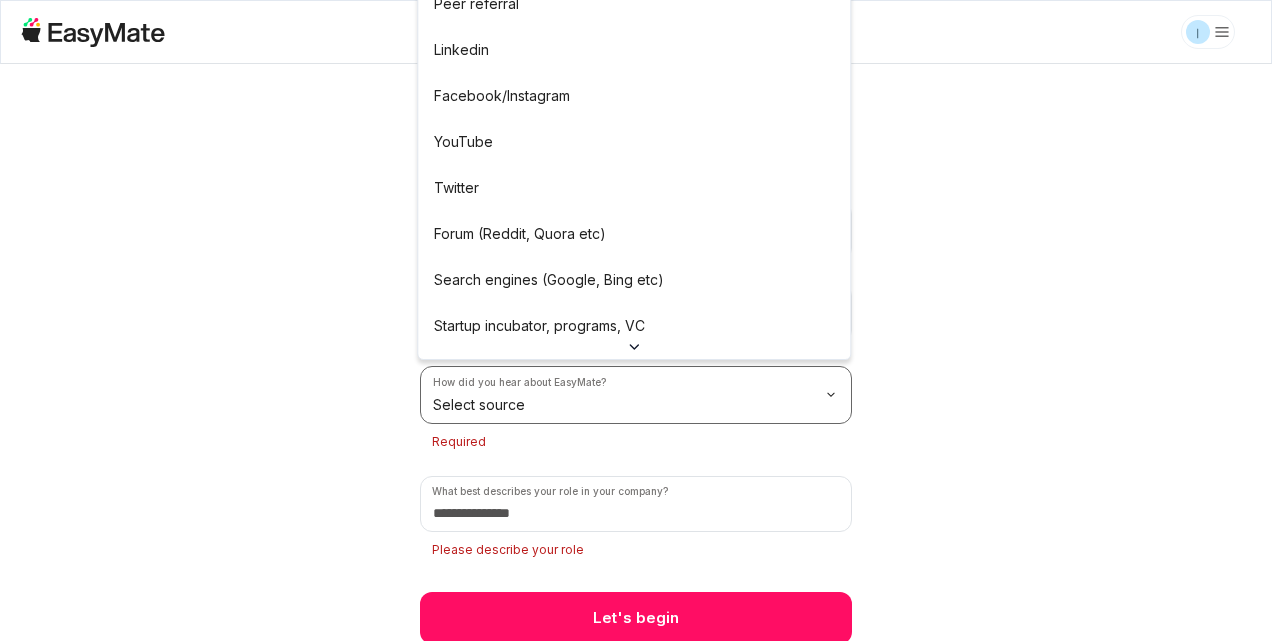 scroll, scrollTop: 74, scrollLeft: 0, axis: vertical 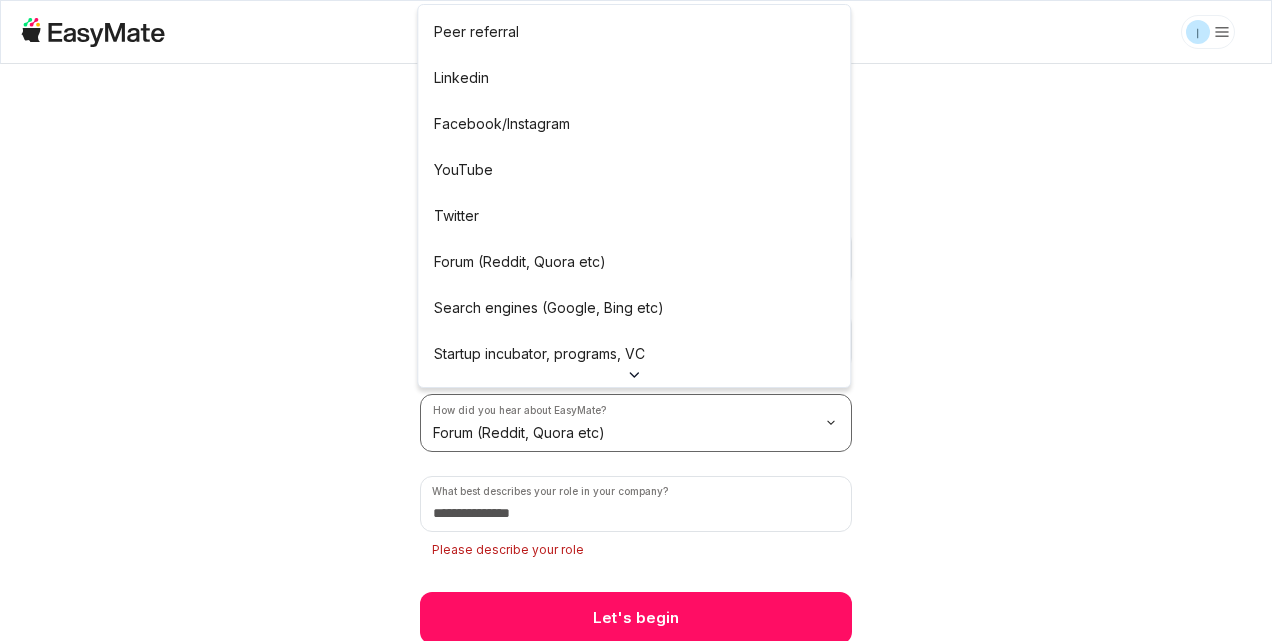 click on "ا 2 / 2 Before we begin Tell us a little about you and your business so we can tailor the experience just for you. How experienced are you with building apps? Just starting out How many employees does your company have? 51-500 employees How did you hear about EasyMate? Forum (Reddit, Quora etc) What best describes your role in your company? Please describe your role Let's begin
Peer referral Linkedin Facebook/Instagram YouTube Twitter Forum (Reddit, Quora etc) Search engines (Google, Bing etc) Startup incubator, programs, VC Podcast Press or news outlet Other" at bounding box center (636, 320) 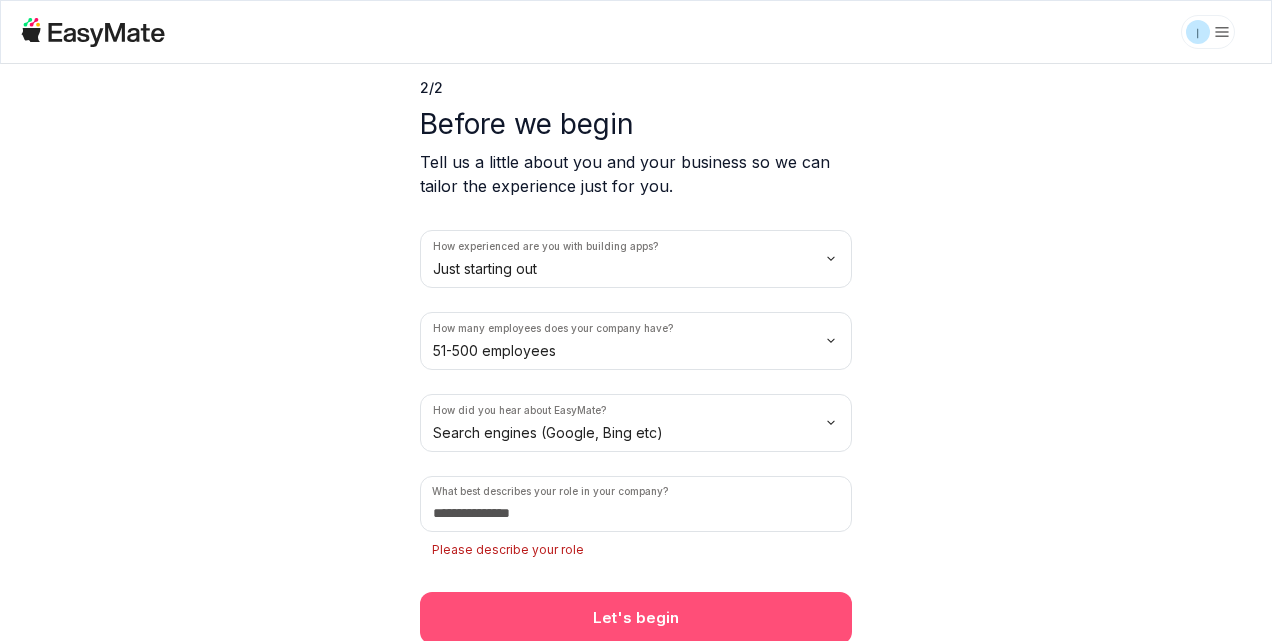 click on "Let's begin" at bounding box center [636, 618] 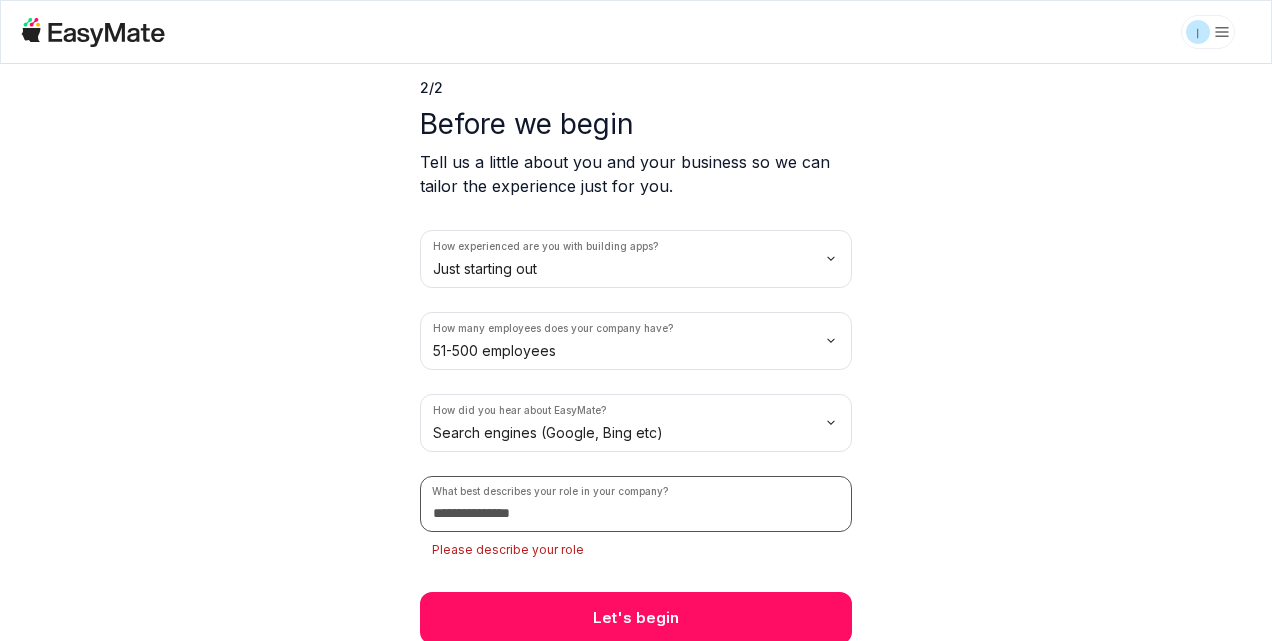 click at bounding box center [636, 504] 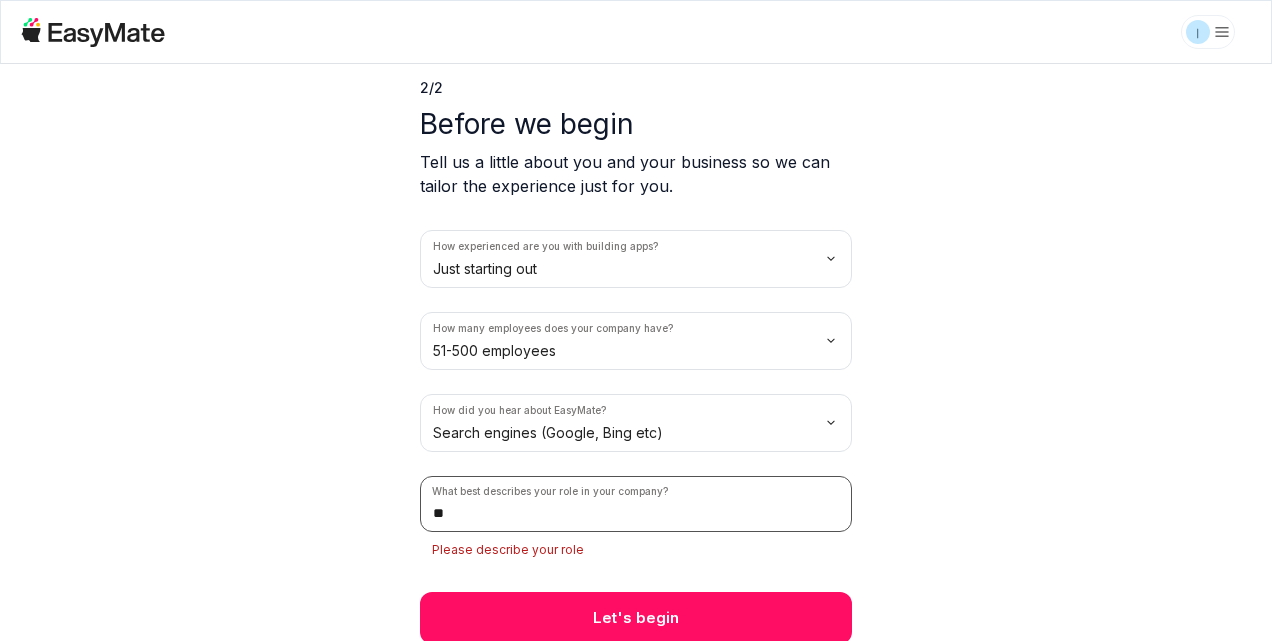 scroll, scrollTop: 46, scrollLeft: 0, axis: vertical 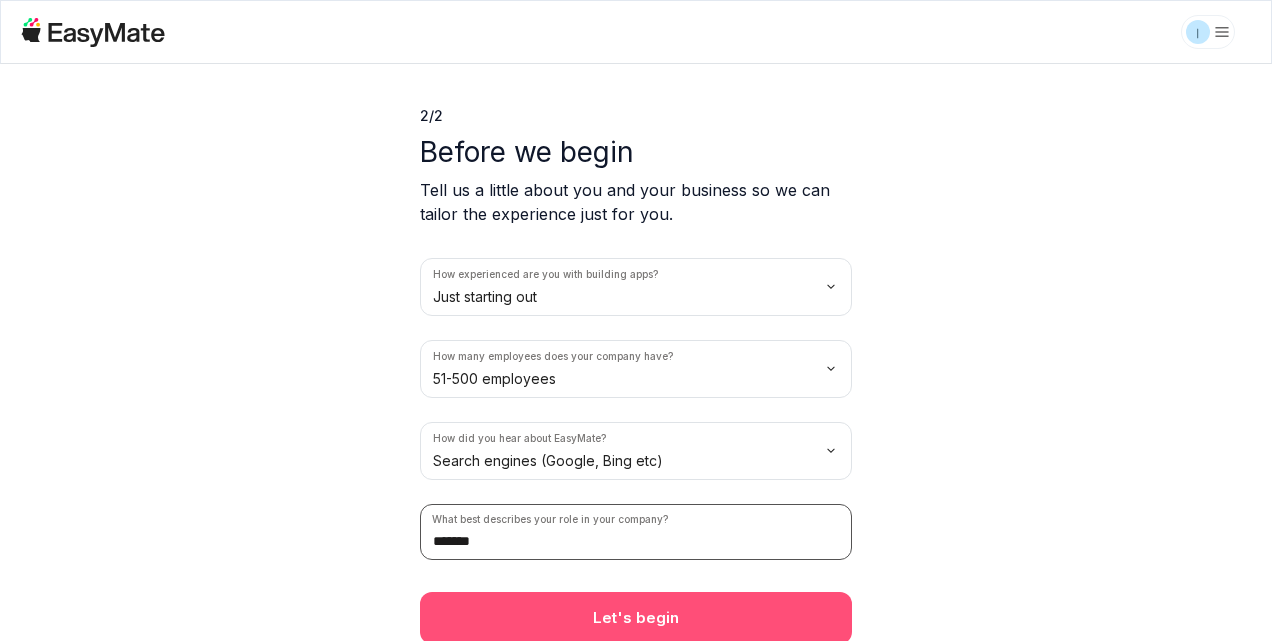 type on "*******" 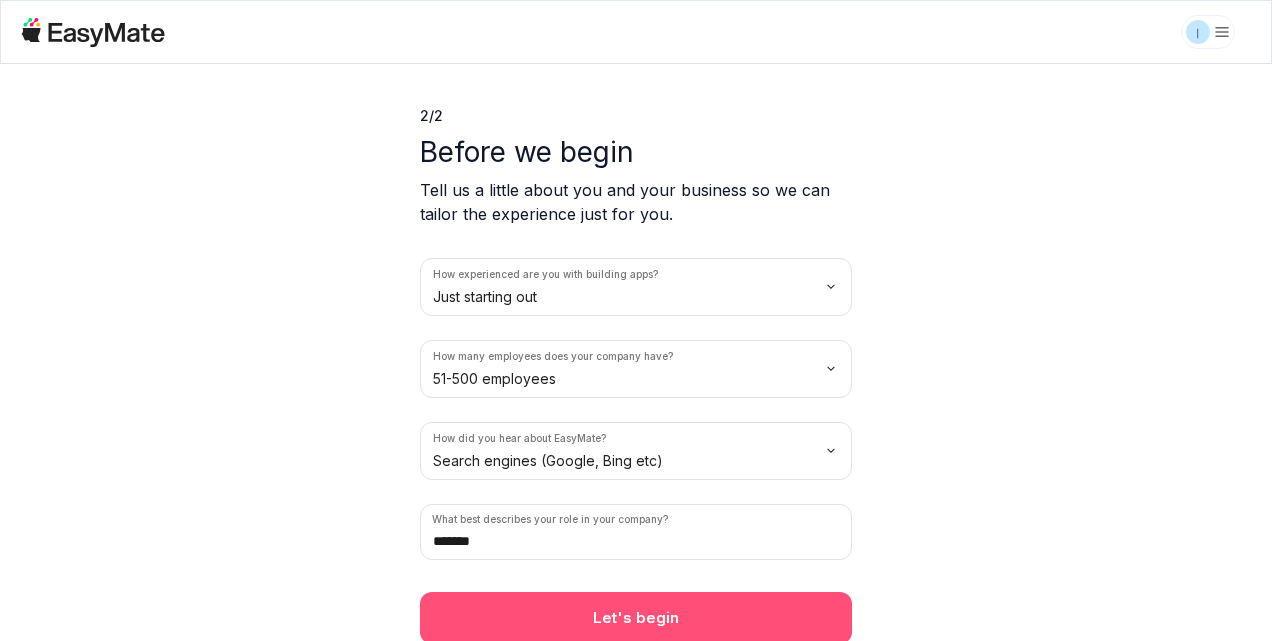 click on "Let's begin" at bounding box center [636, 618] 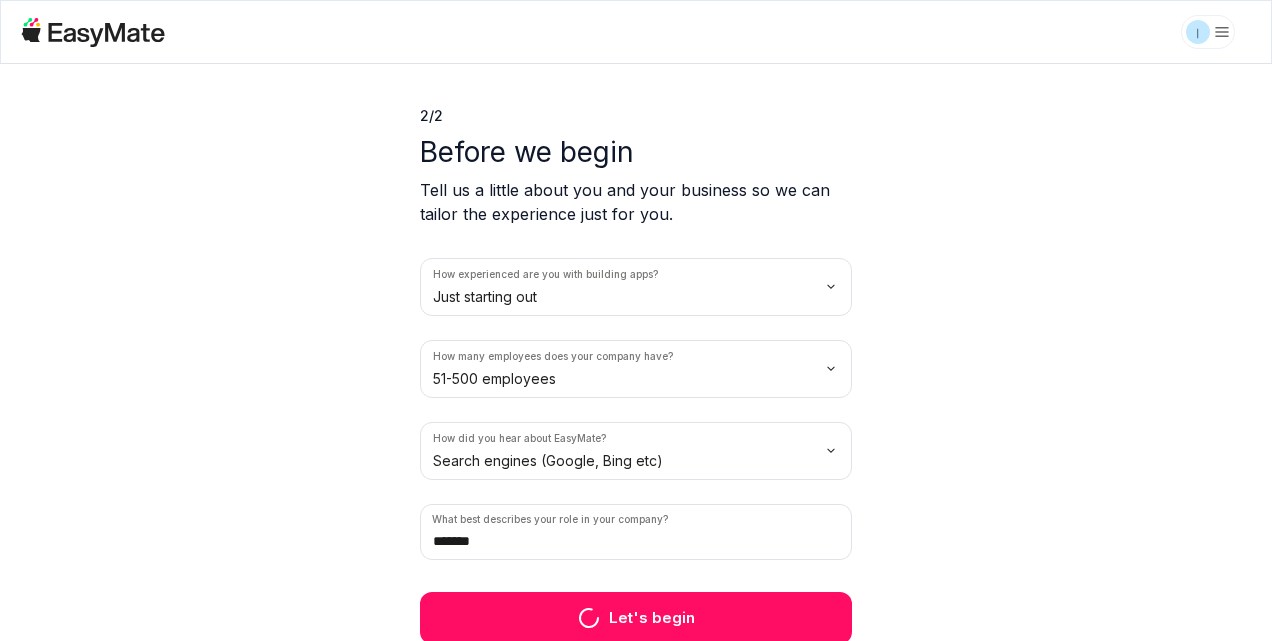 scroll, scrollTop: 0, scrollLeft: 0, axis: both 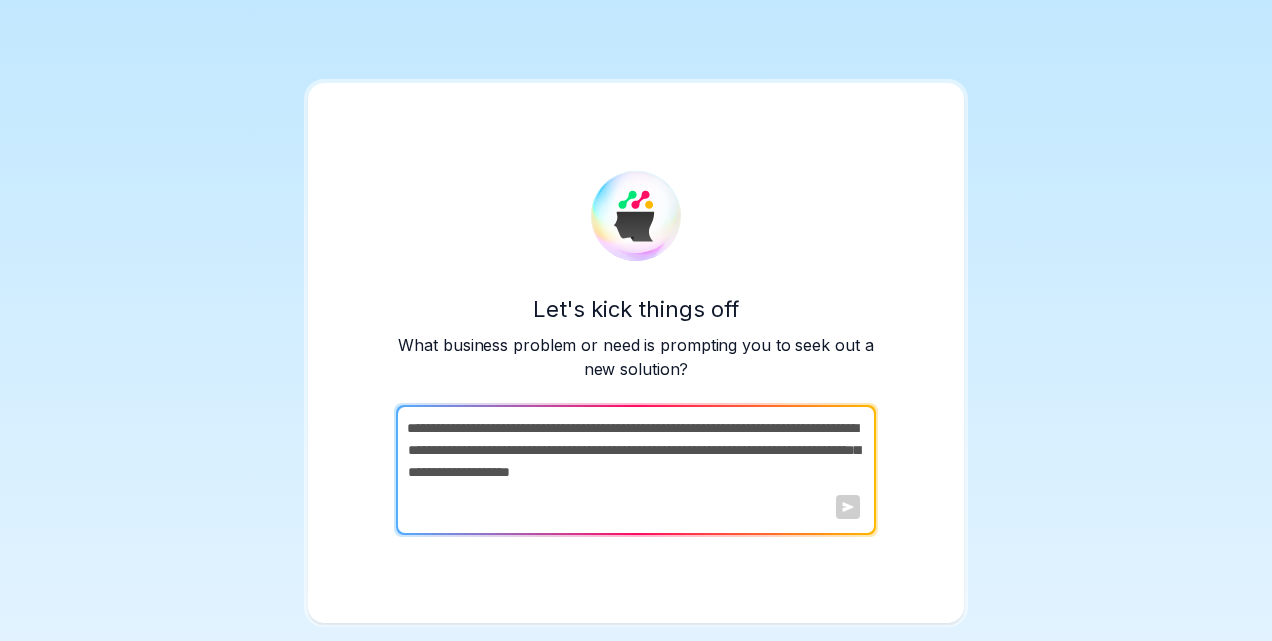 drag, startPoint x: 101, startPoint y: 0, endPoint x: 923, endPoint y: 244, distance: 857.4497 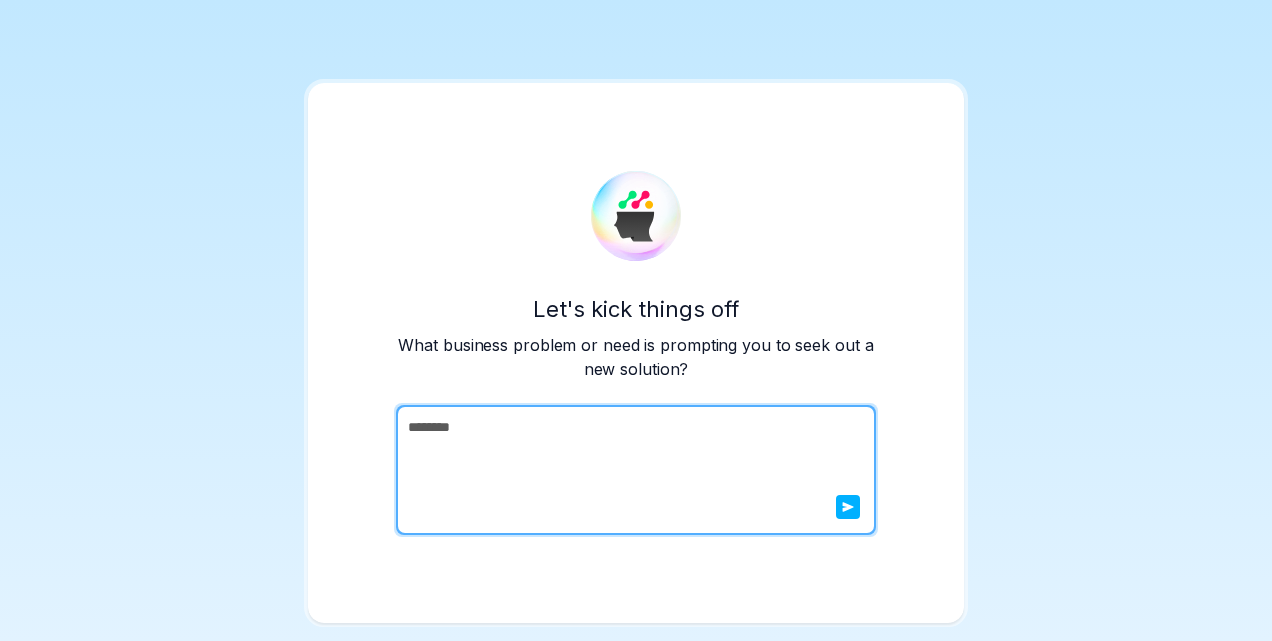 type on "********" 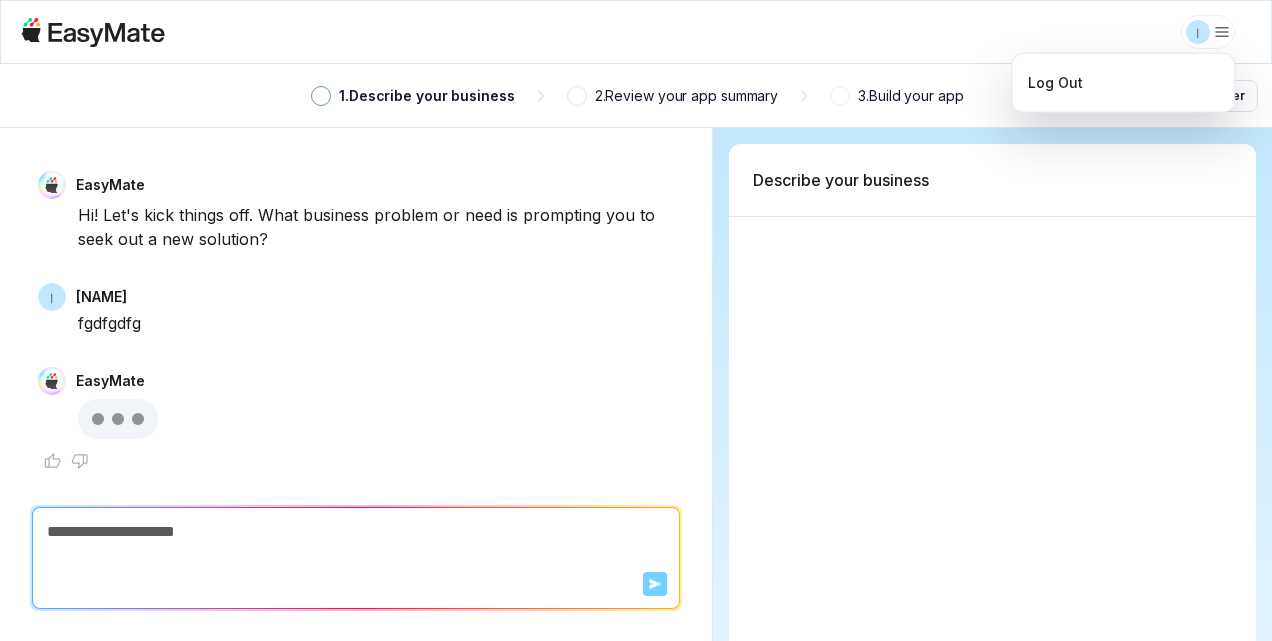 click on "ا 1 .  Describe your business 2 .  Review your app summary 3 .  Build your app Start over EasyMate Hi! Let's kick things off. What business problem or need is prompting you to seek out a new solution? ا امل fgdfgdfg EasyMate Scroll to bottom Send Describe your business
* Log out" at bounding box center (636, 320) 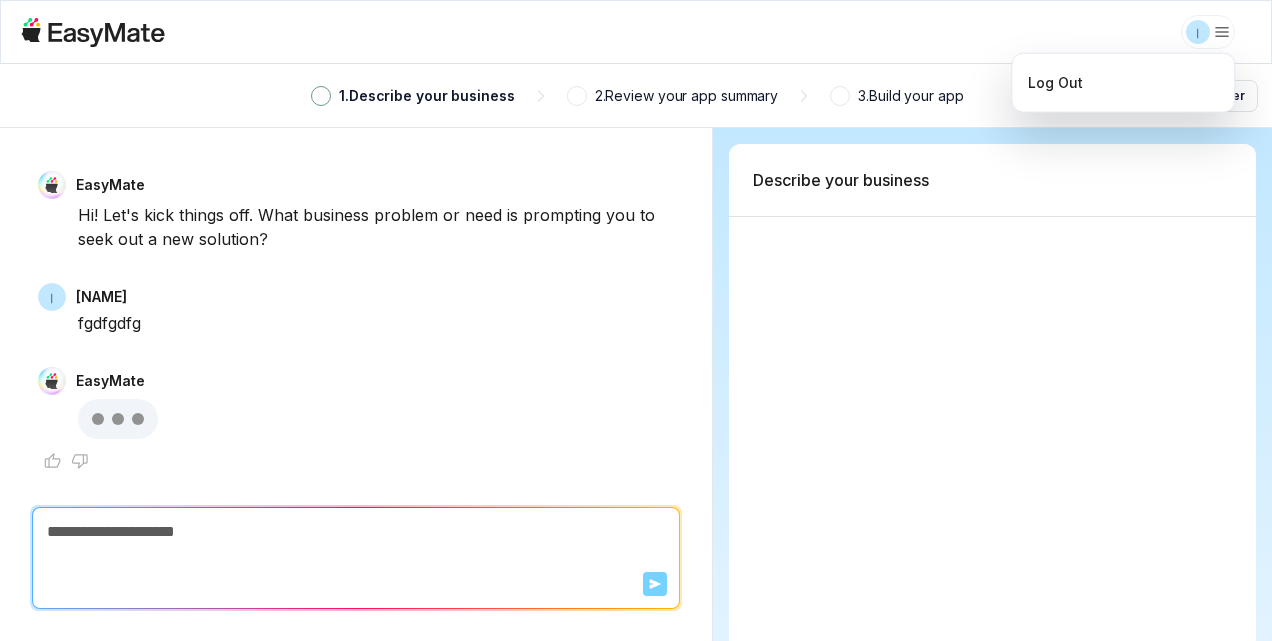 click on "ا 1 .  Describe your business 2 .  Review your app summary 3 .  Build your app Start over EasyMate Hi! Let's kick things off. What business problem or need is prompting you to seek out a new solution? ا امل fgdfgdfg EasyMate Scroll to bottom Send Describe your business
* Log out" at bounding box center [636, 320] 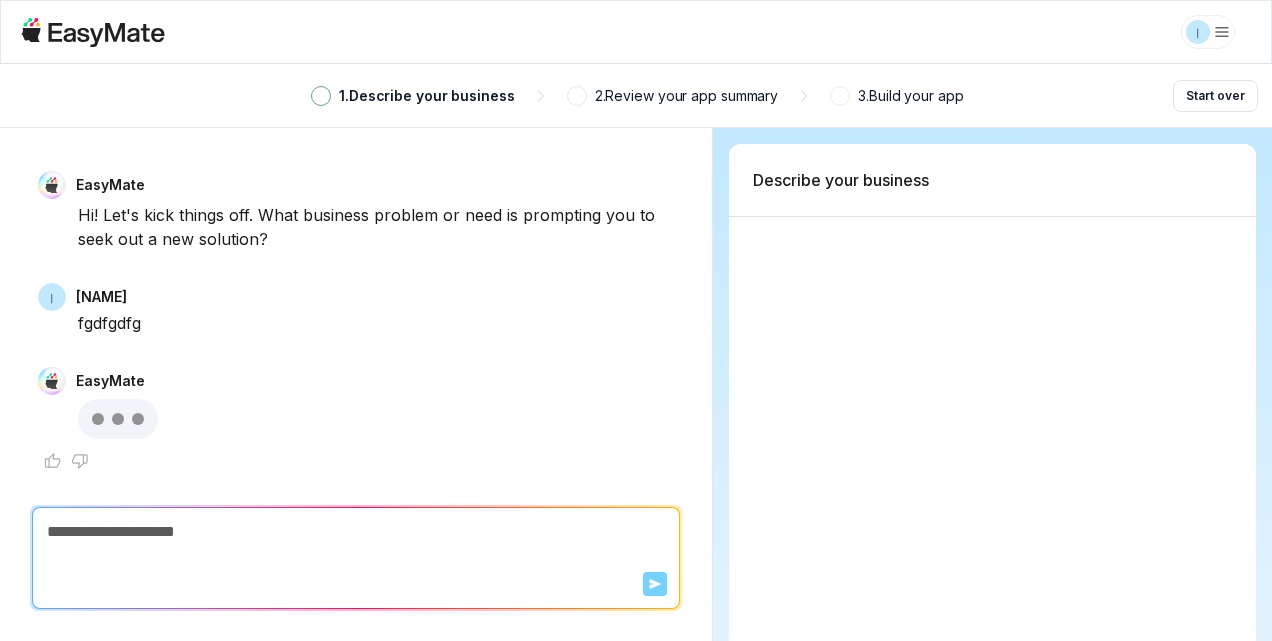 click 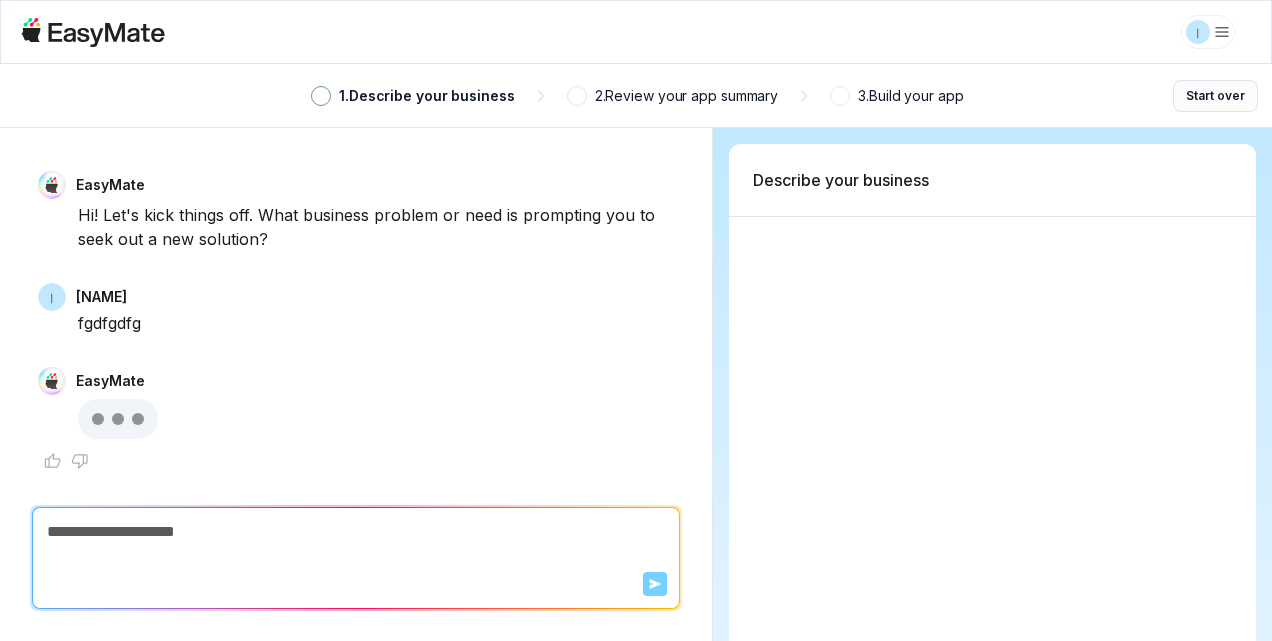 click on "Start over" at bounding box center [1215, 96] 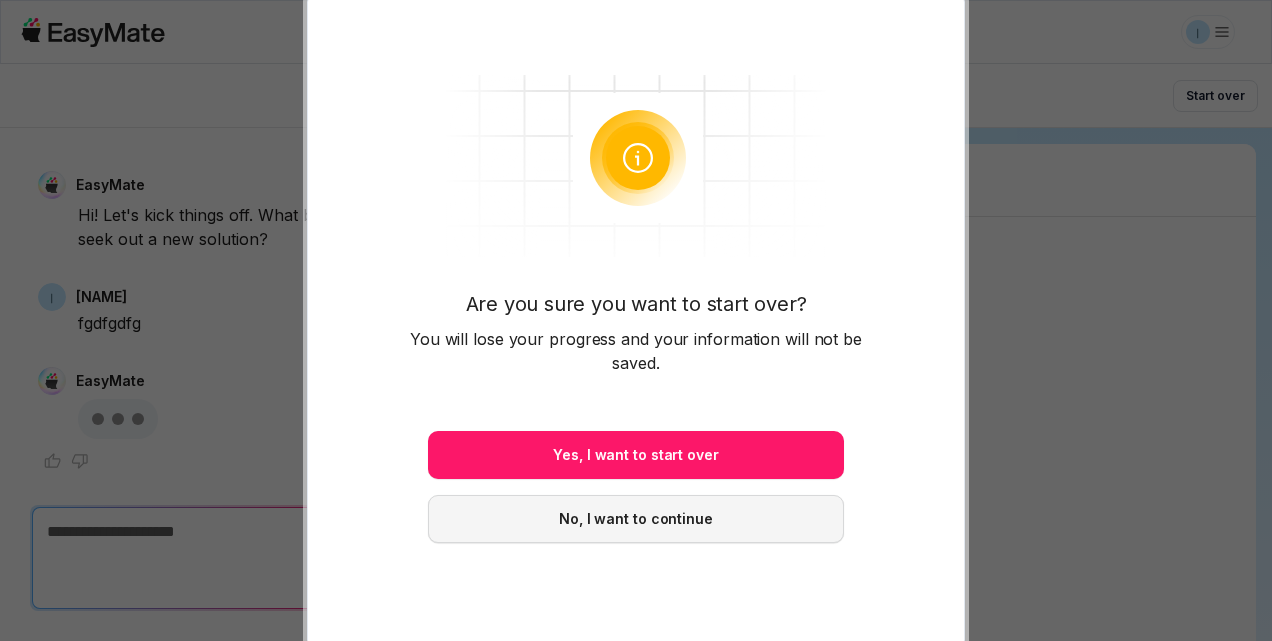 click on "No, I want to continue" at bounding box center (636, 519) 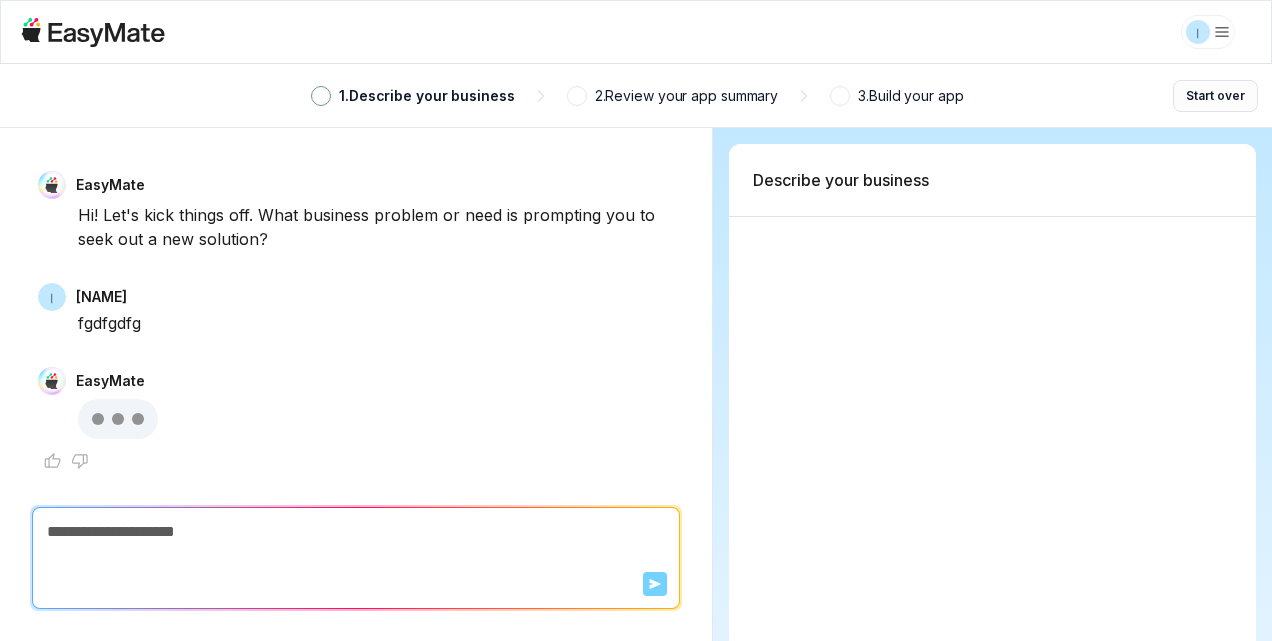 click on "Start over" at bounding box center [1215, 96] 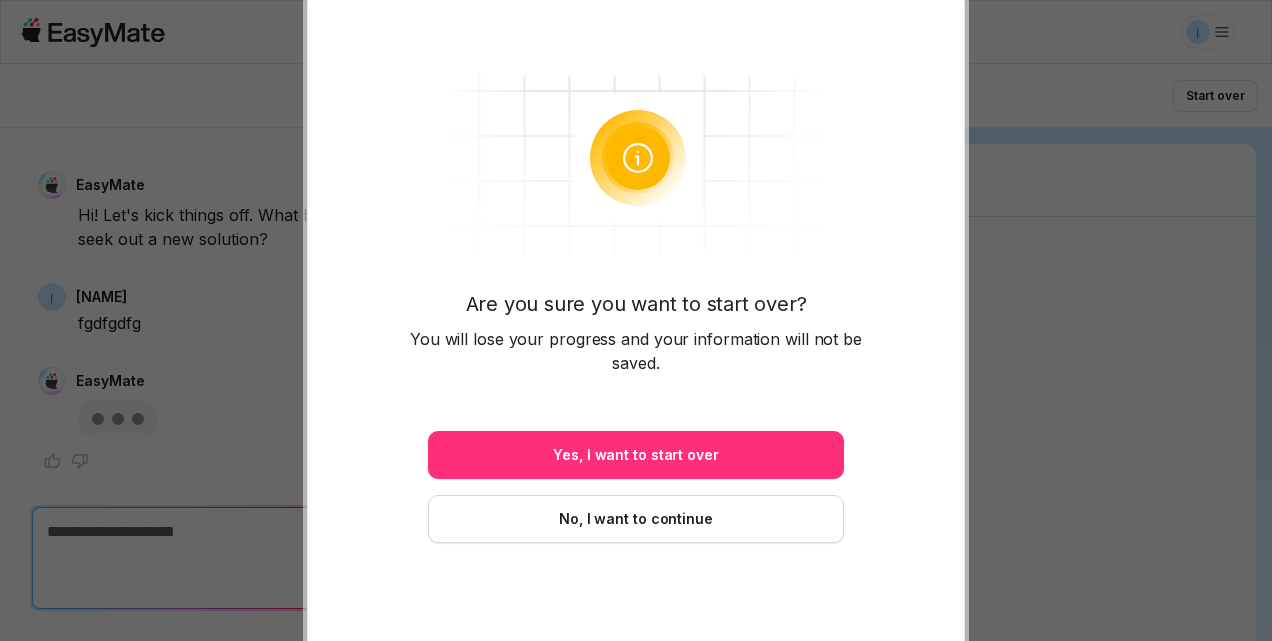 click on "Yes, I want to start over" at bounding box center (636, 455) 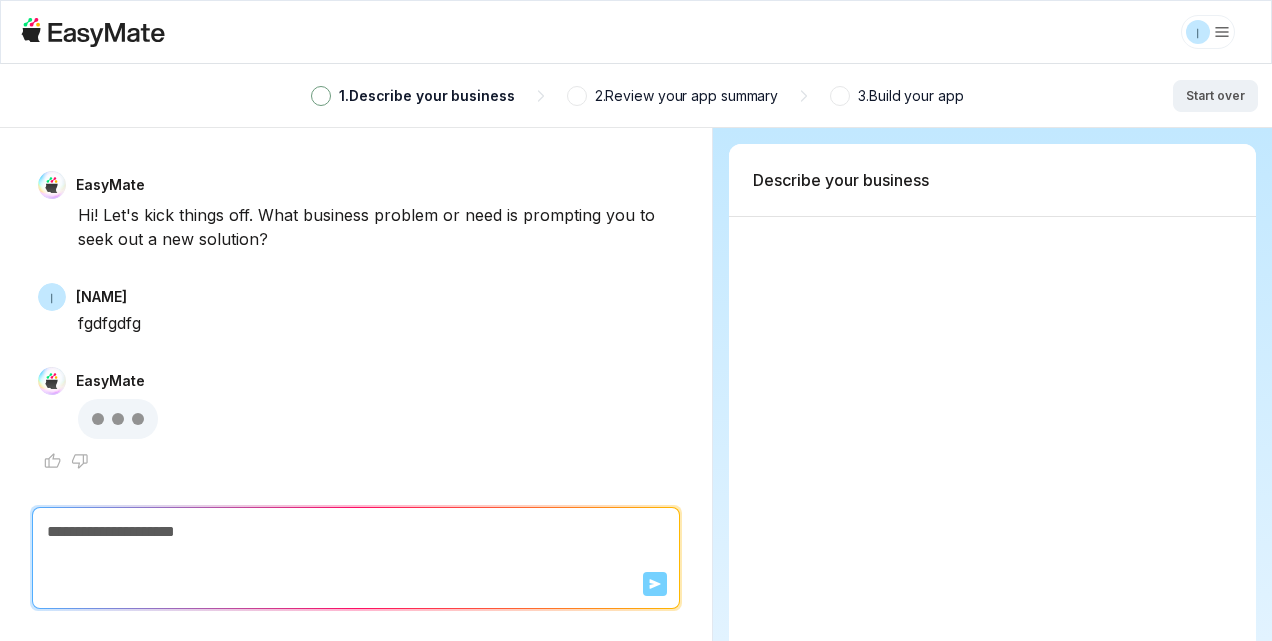 type on "*" 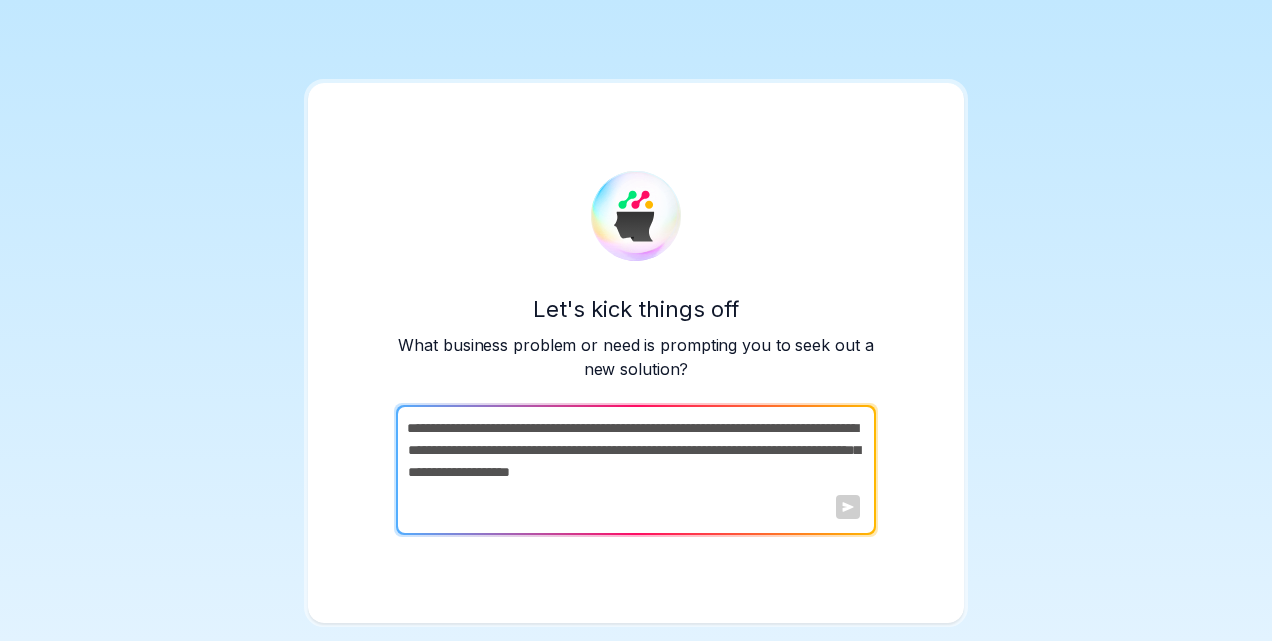 click at bounding box center (634, 470) 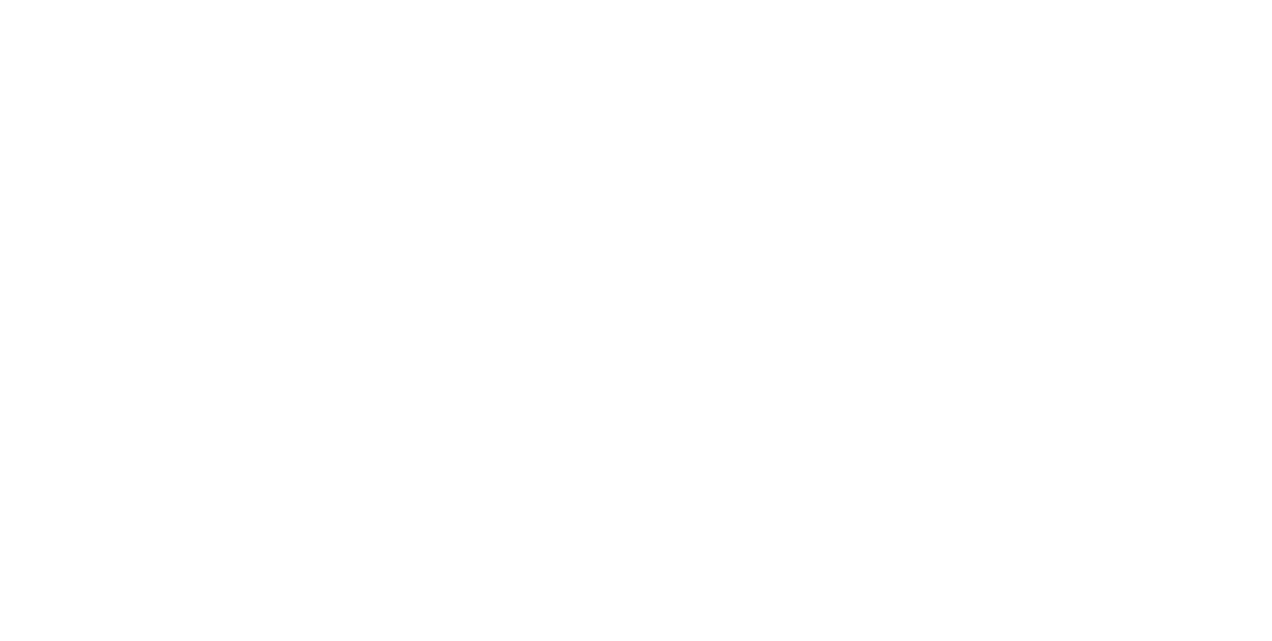 scroll, scrollTop: 0, scrollLeft: 0, axis: both 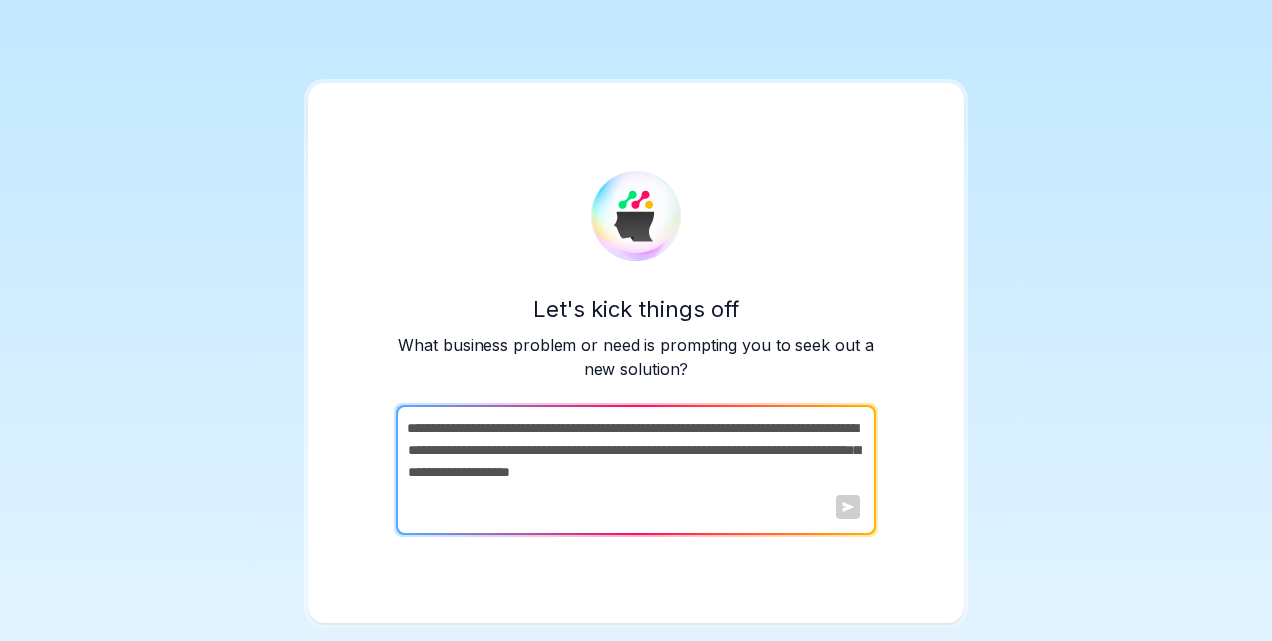 drag, startPoint x: 12, startPoint y: 1, endPoint x: 1166, endPoint y: 195, distance: 1170.1931 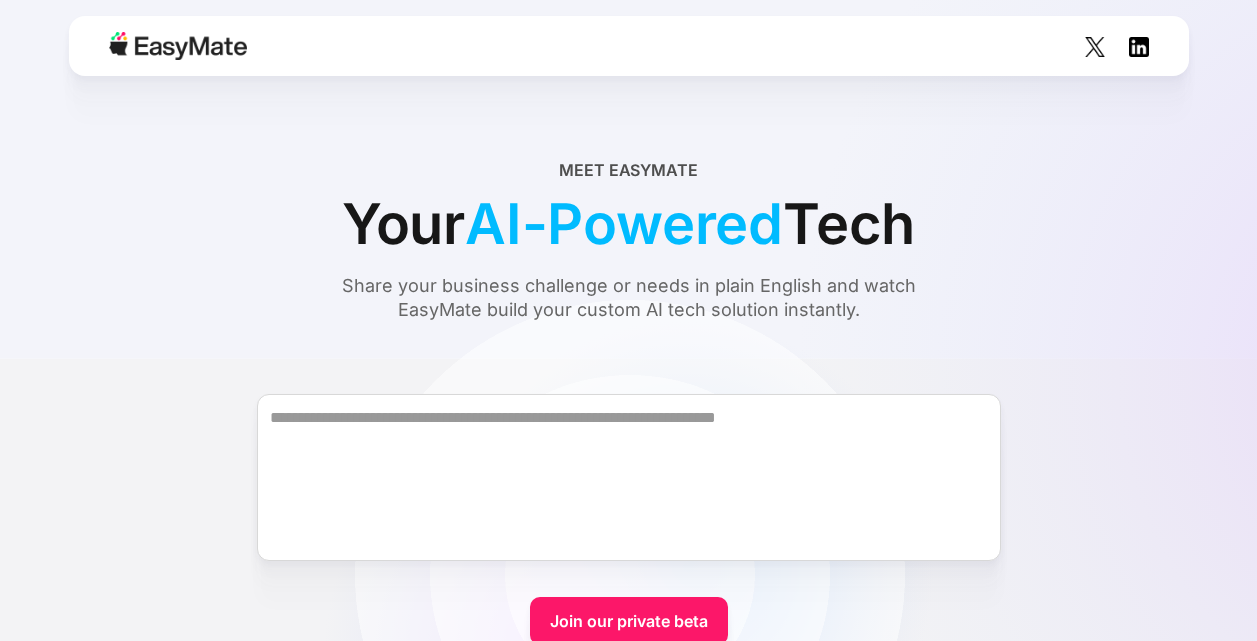 scroll, scrollTop: 0, scrollLeft: 0, axis: both 